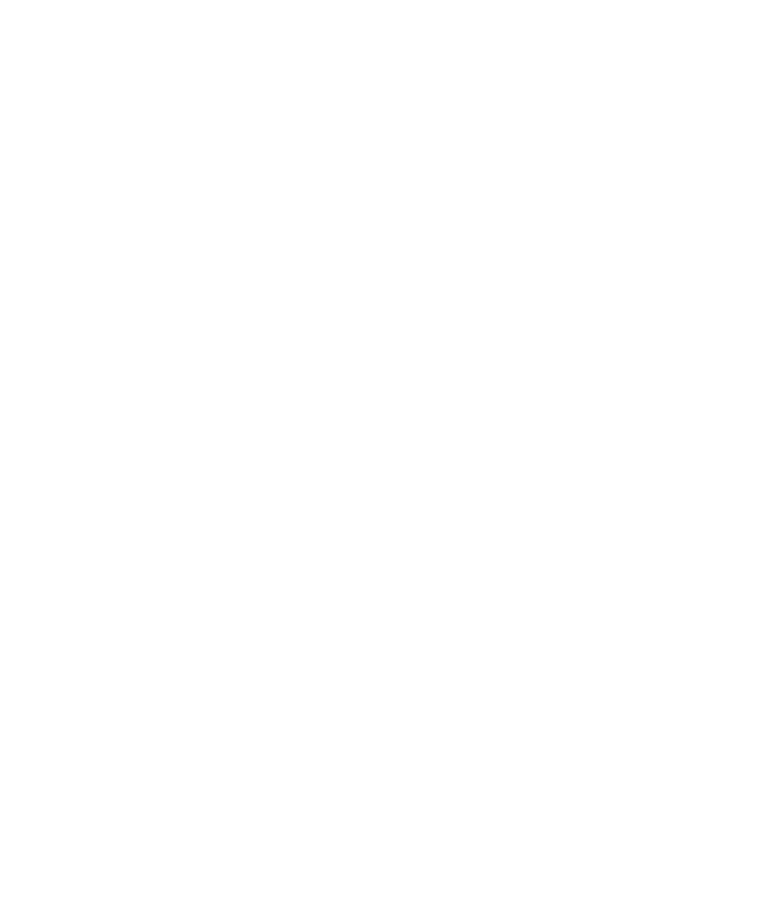select on "*" 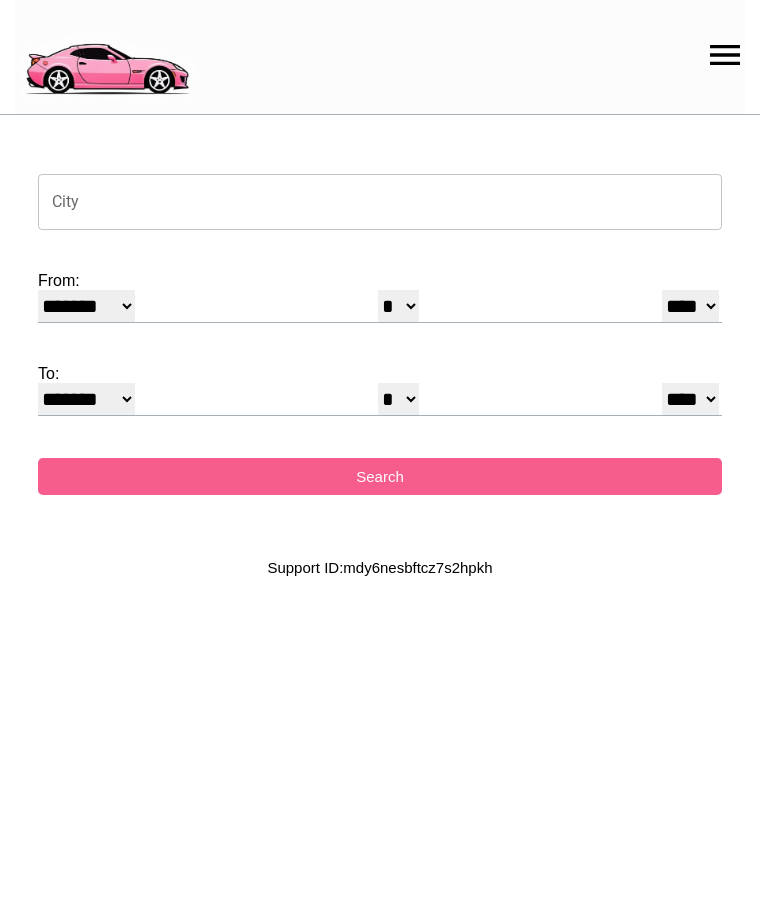 scroll, scrollTop: 0, scrollLeft: 0, axis: both 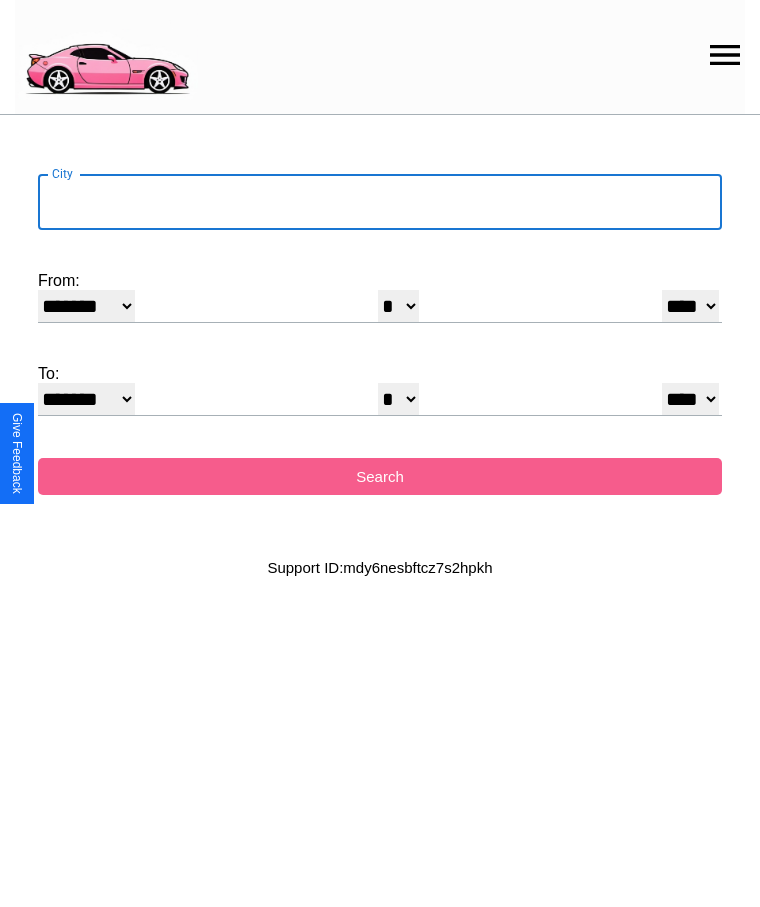 click on "City" at bounding box center [380, 202] 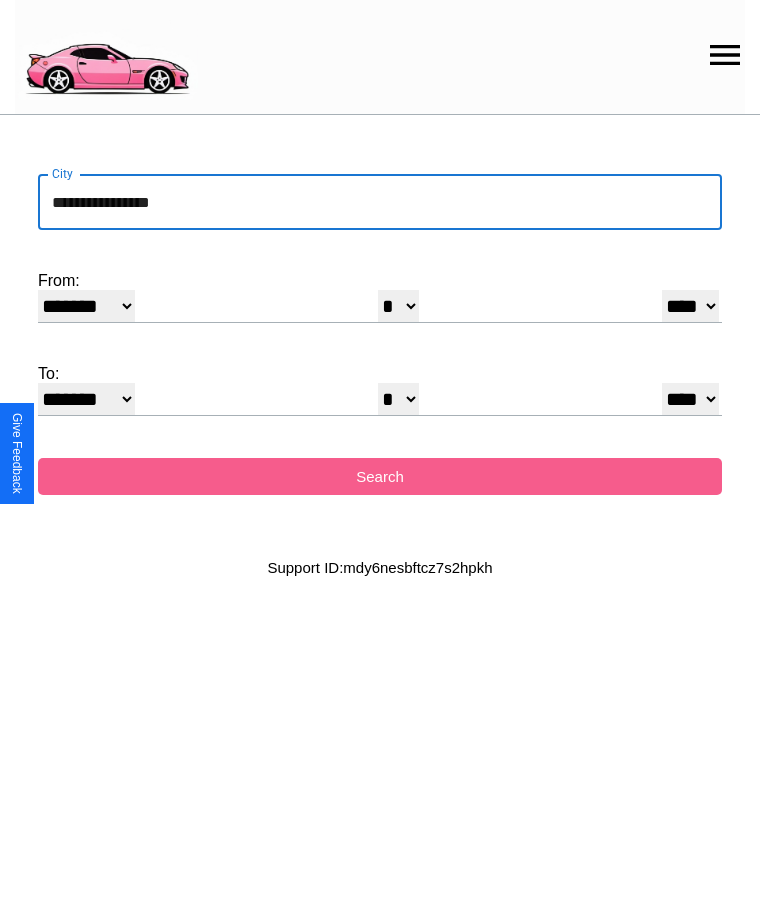 type on "**********" 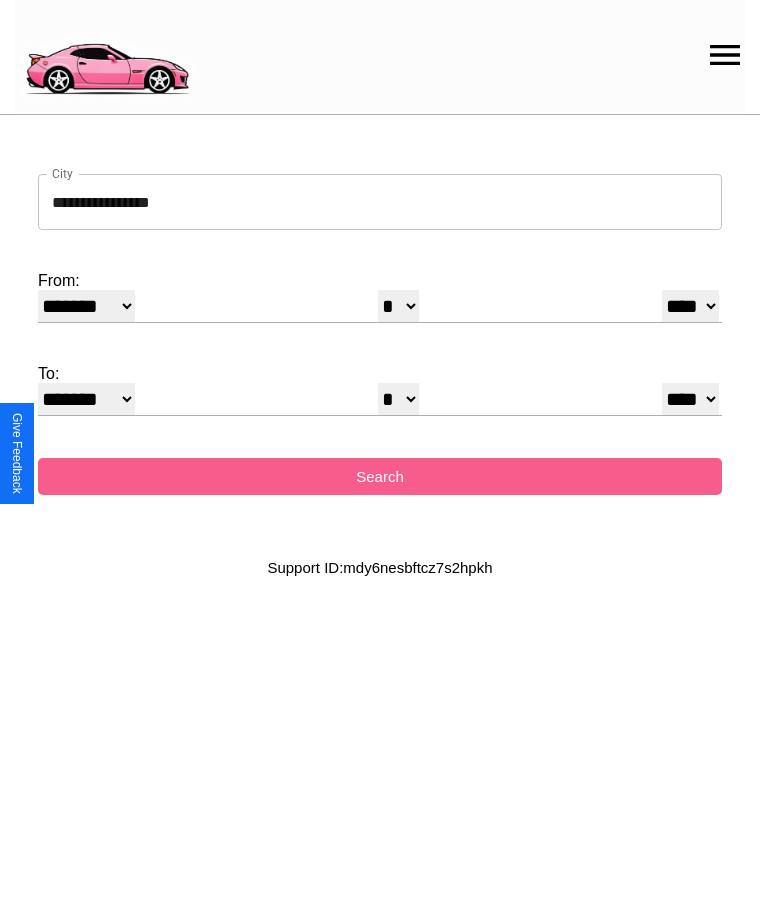 click on "******* ******** ***** ***** *** **** **** ****** ********* ******* ******** ********" at bounding box center [86, 306] 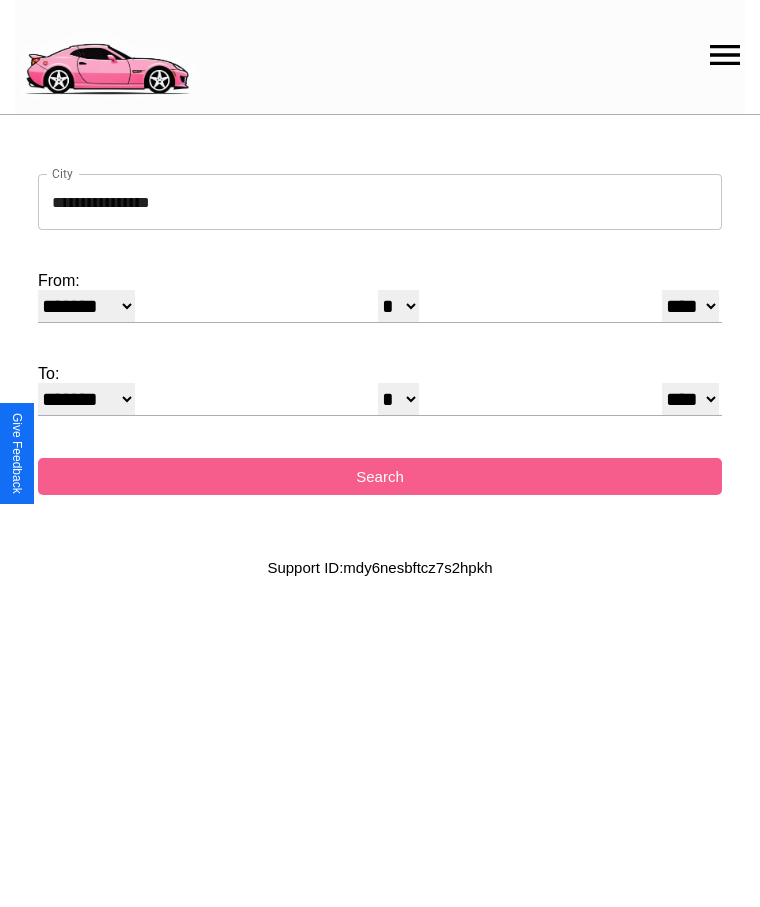 select on "**" 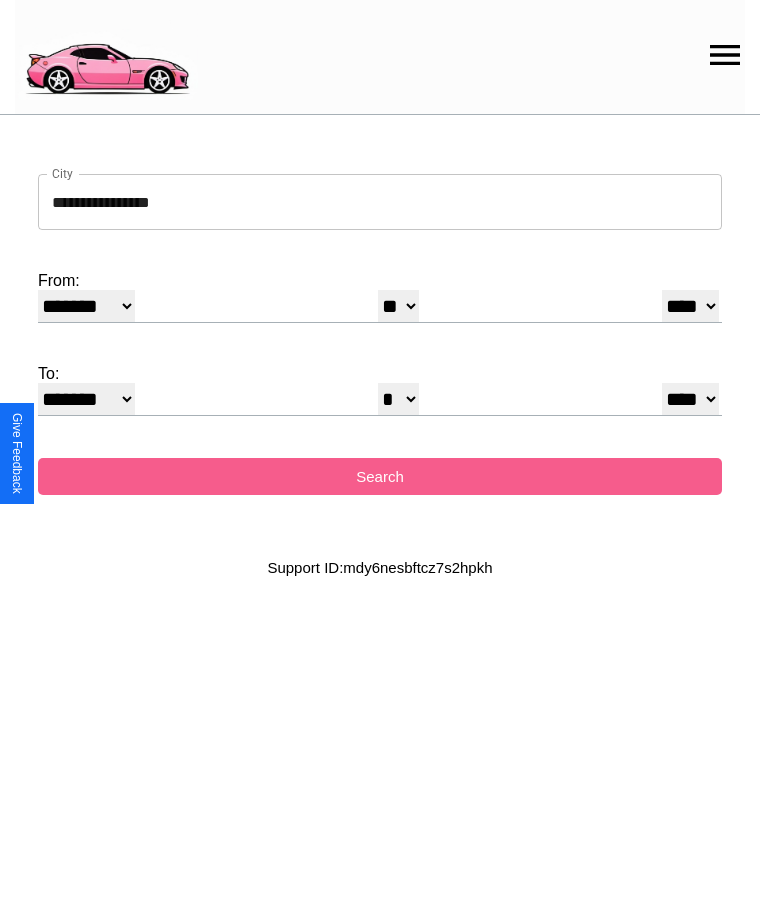 select on "**" 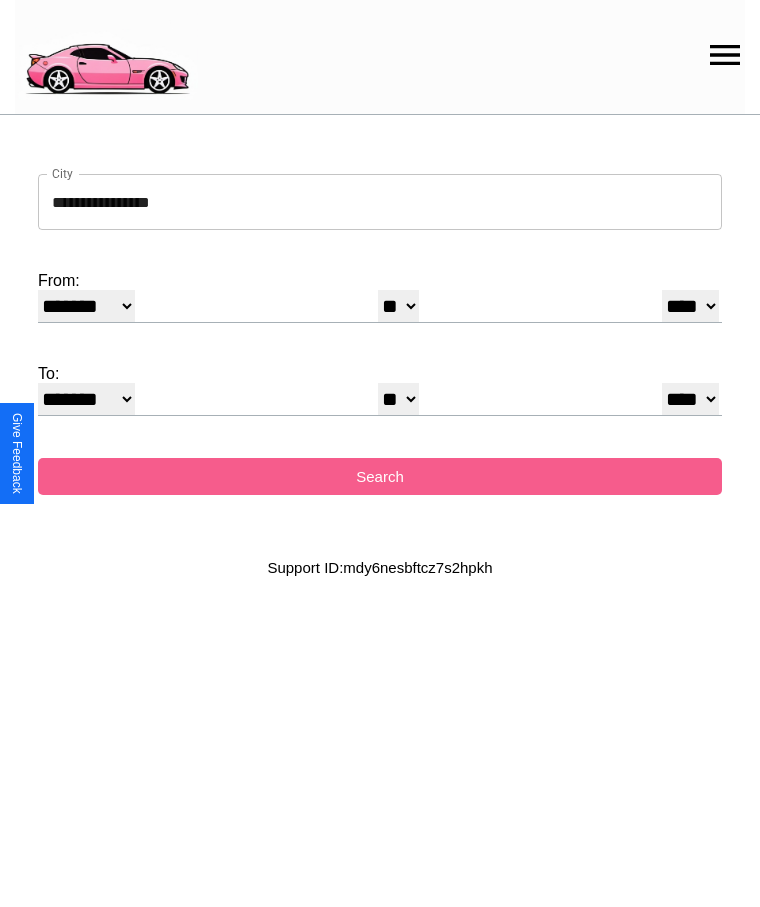 click on "******* ******** ***** ***** *** **** **** ****** ********* ******* ******** ********" at bounding box center (86, 399) 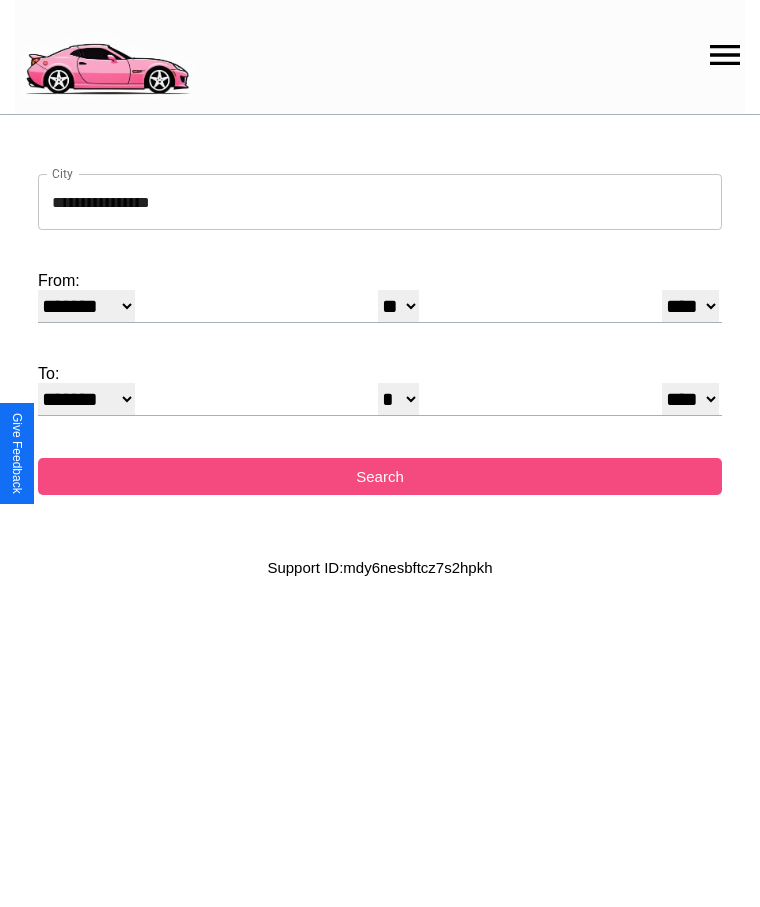 click on "Search" at bounding box center [380, 476] 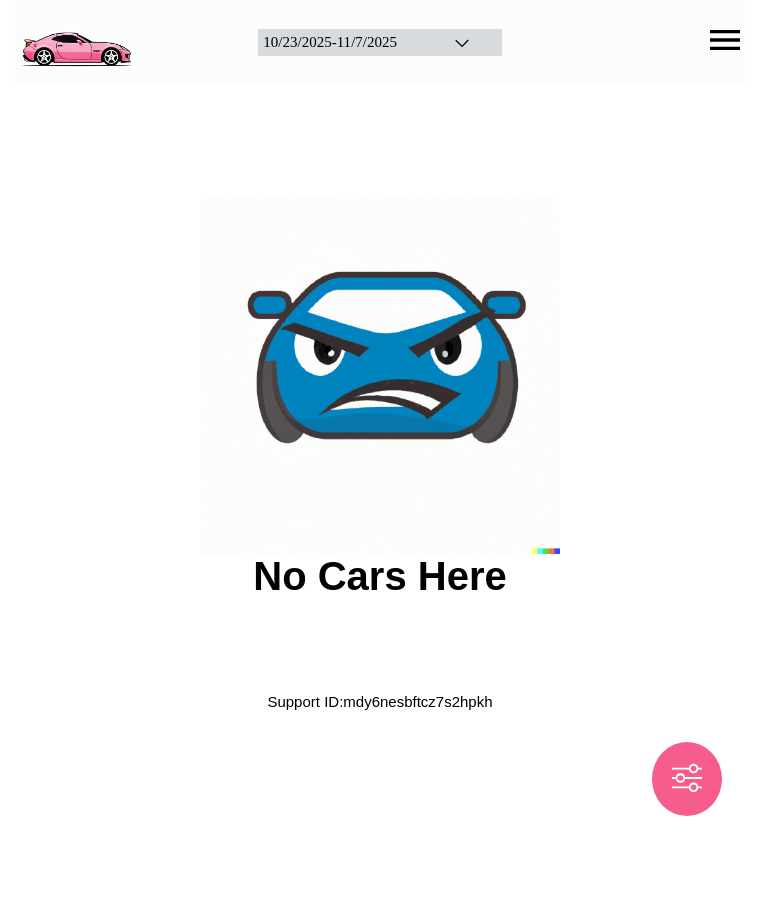 scroll, scrollTop: 0, scrollLeft: 0, axis: both 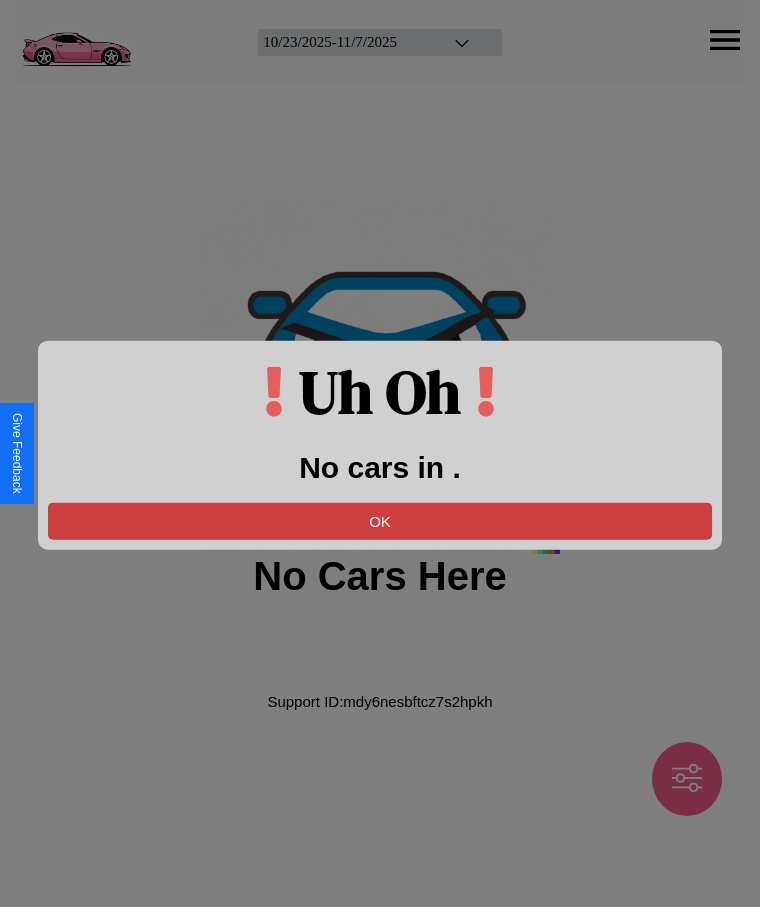 click on "OK" at bounding box center [380, 520] 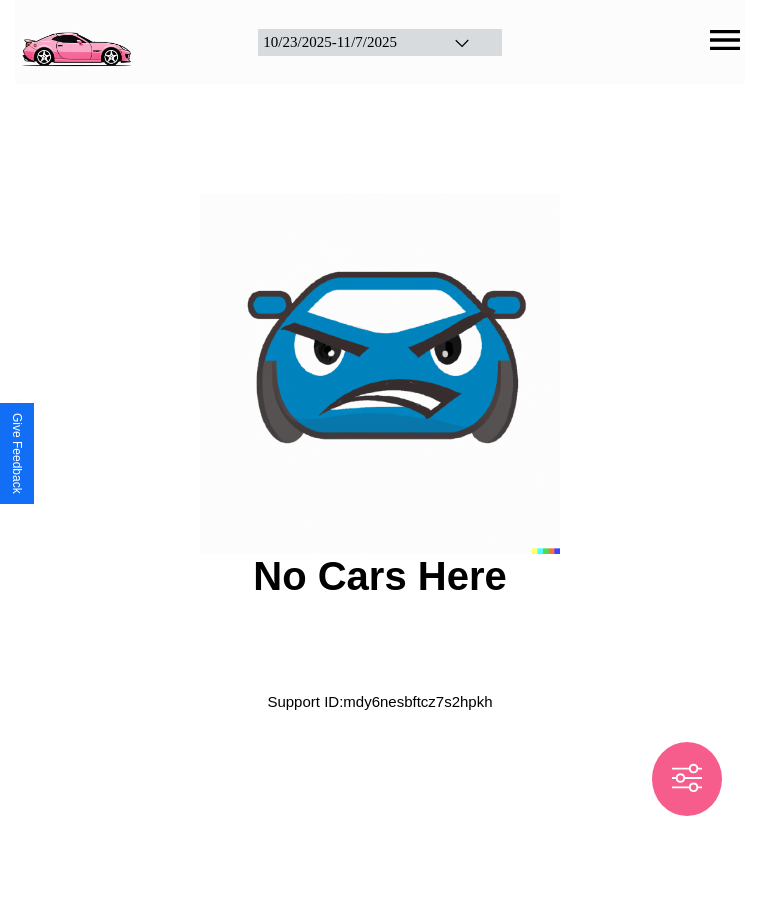 click at bounding box center (76, 40) 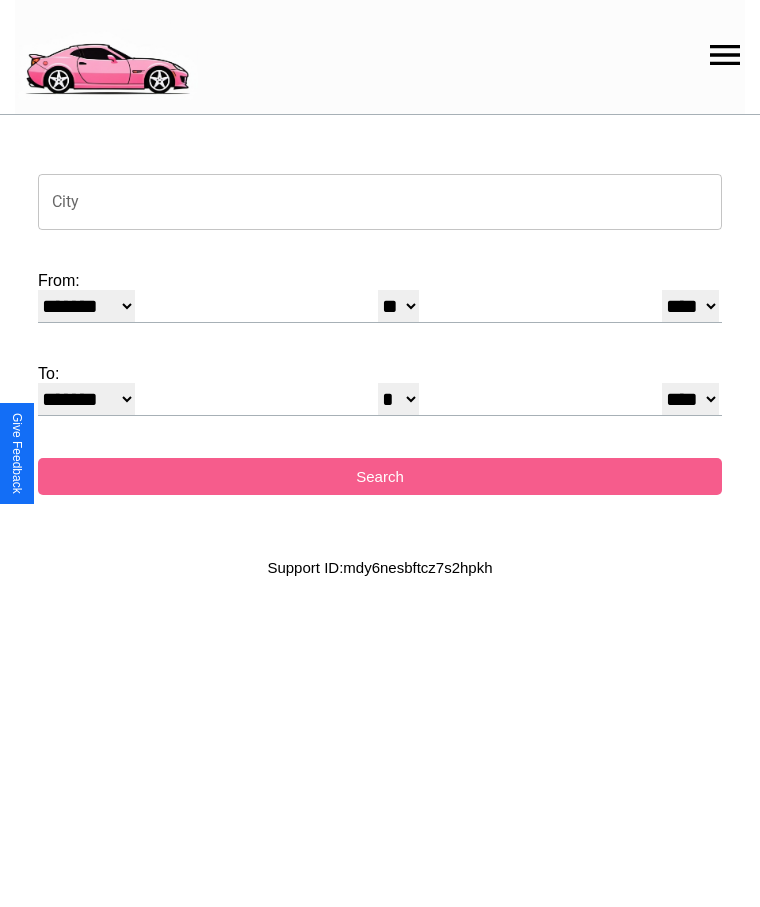 click 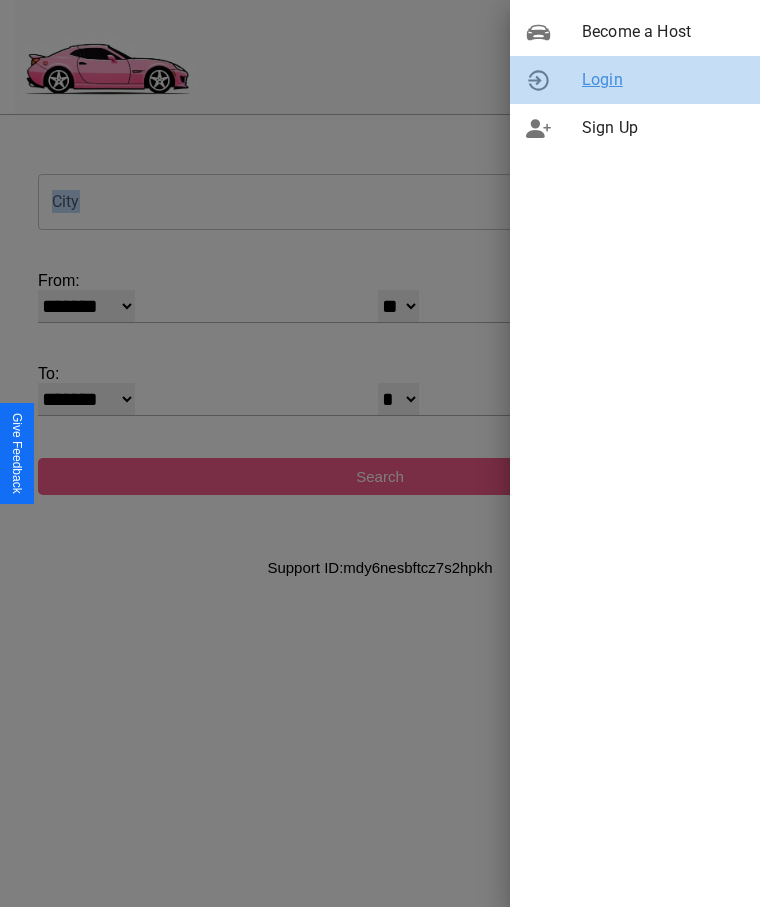 click on "Login" at bounding box center (663, 80) 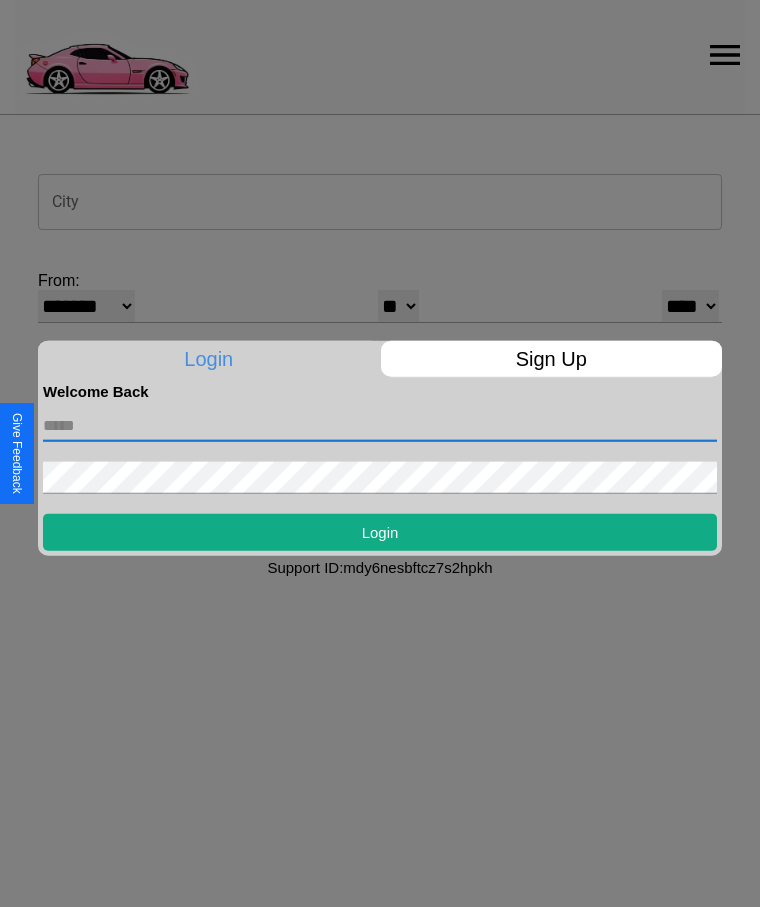 click at bounding box center (380, 425) 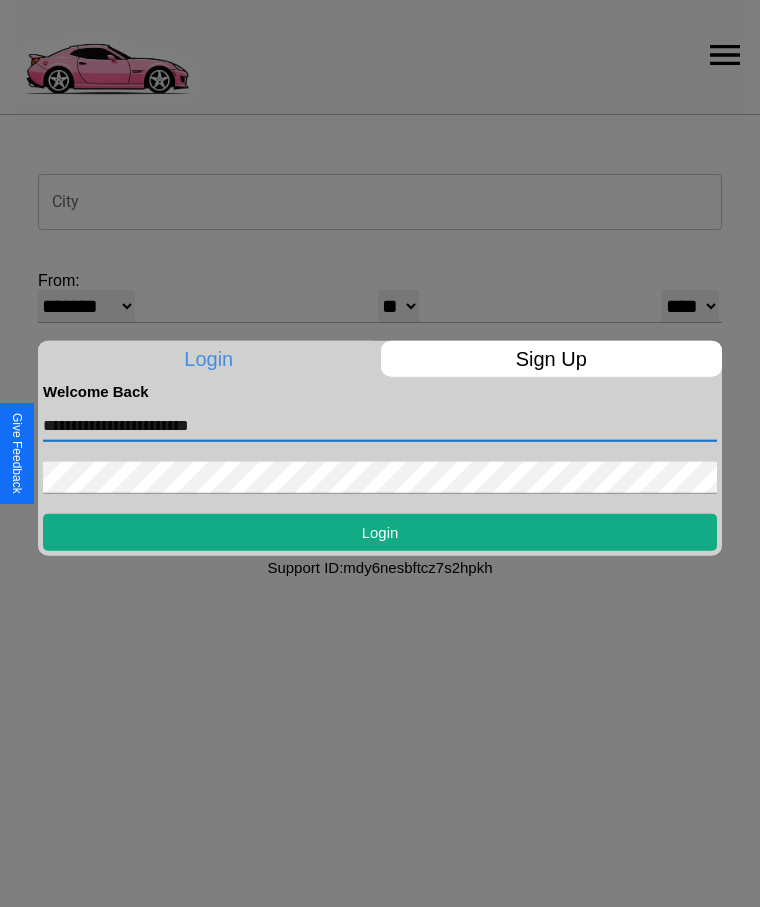 type on "**********" 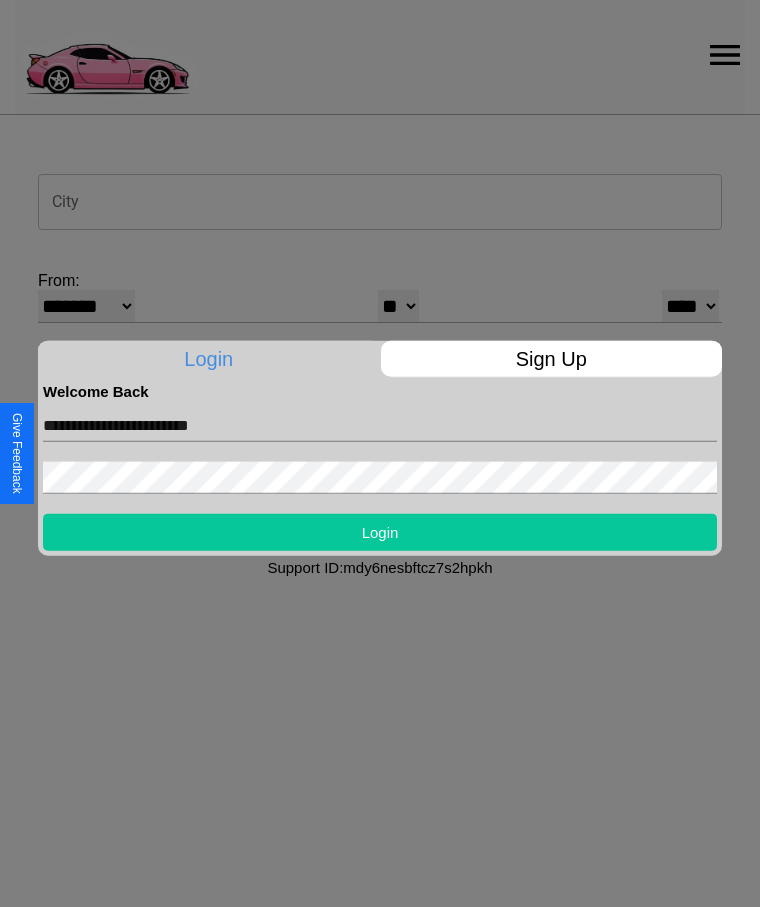 click on "Login" at bounding box center (380, 531) 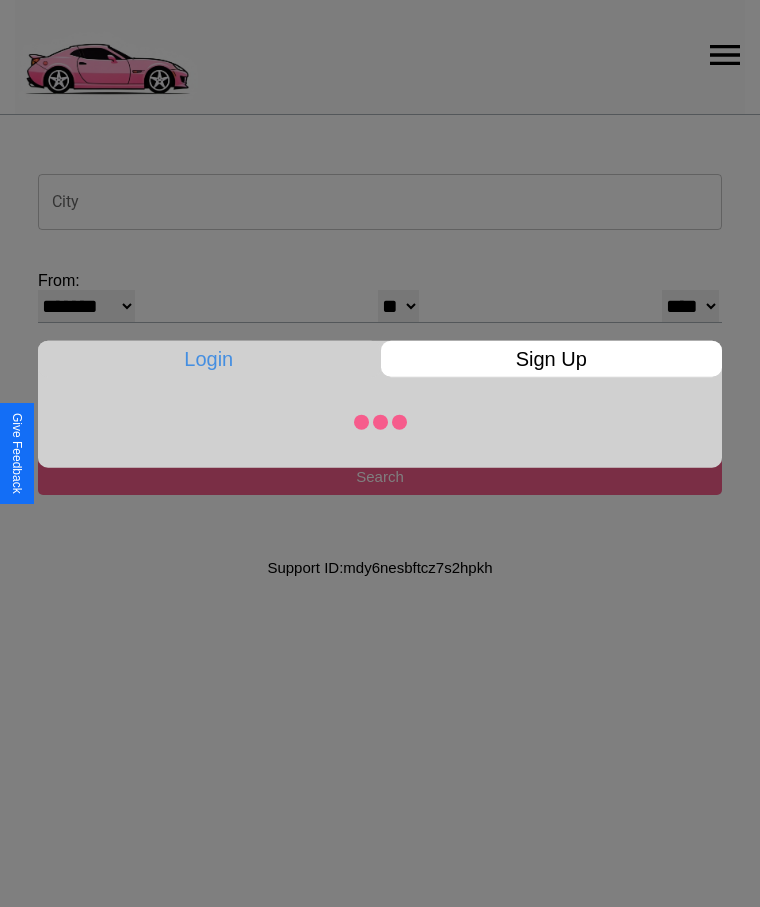 select on "**" 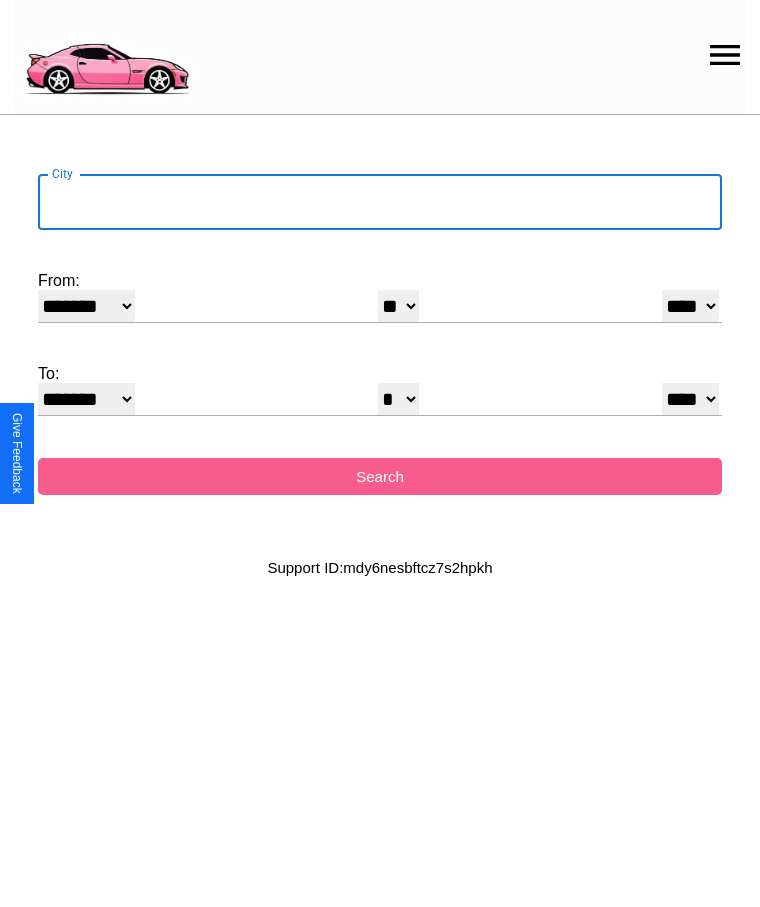 select on "**" 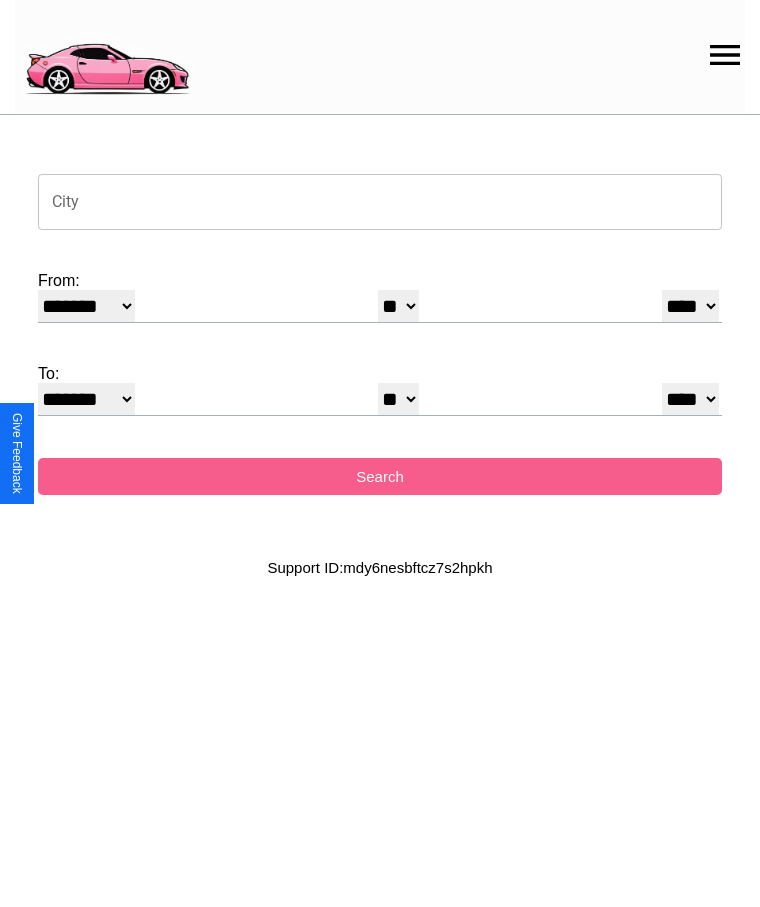select on "**" 